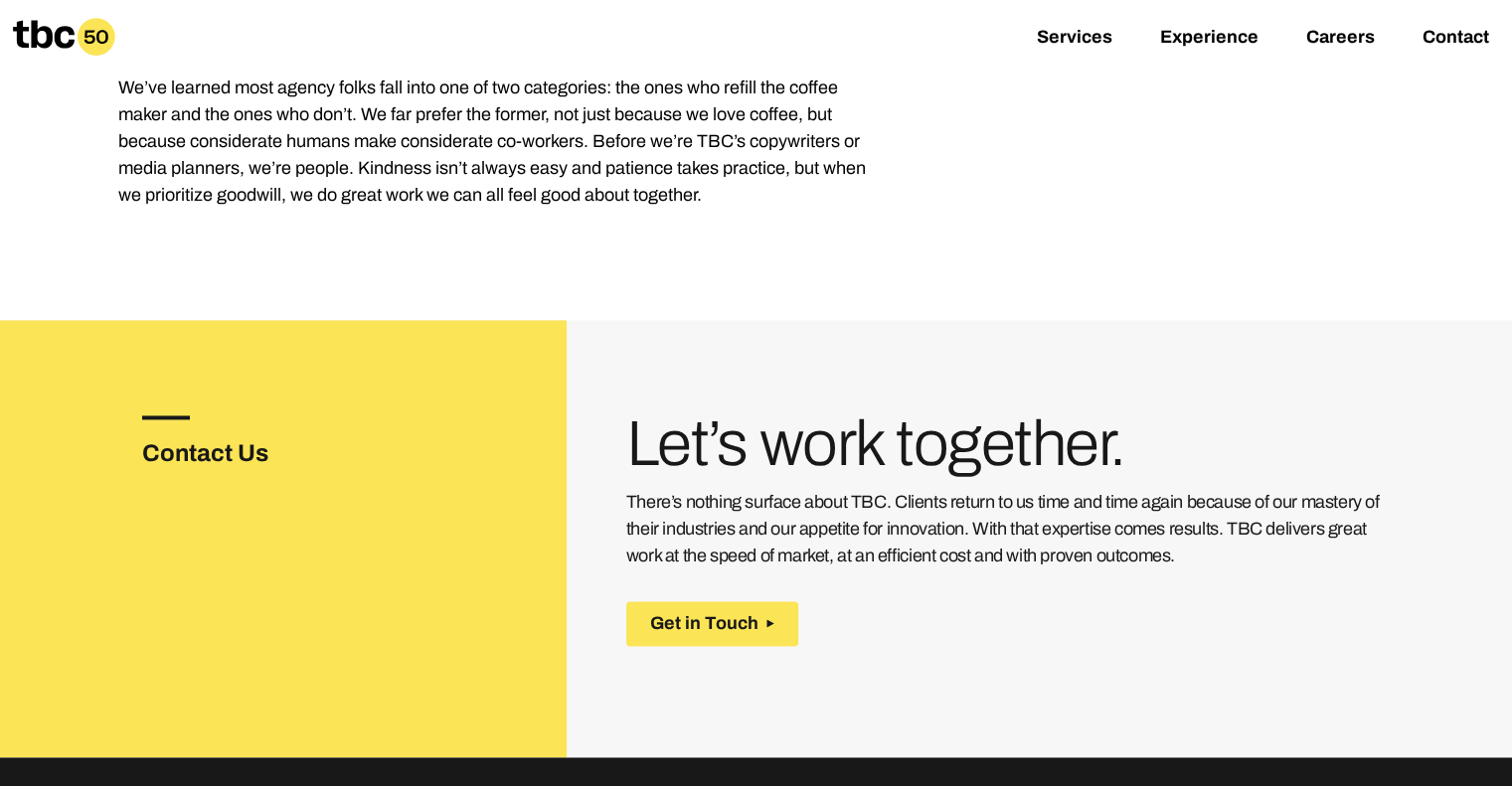scroll, scrollTop: 3230, scrollLeft: 0, axis: vertical 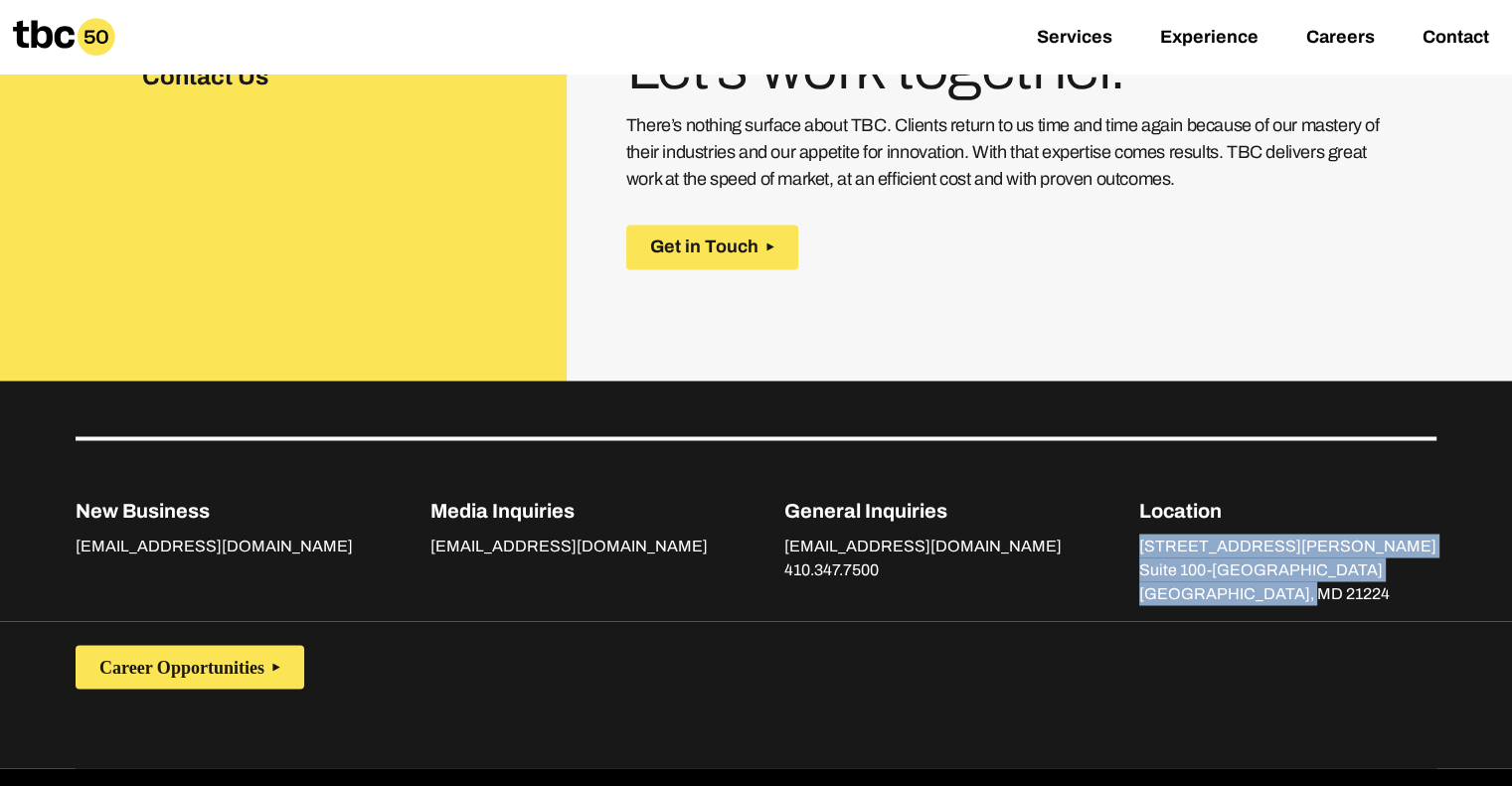 drag, startPoint x: 1389, startPoint y: 541, endPoint x: 1219, endPoint y: 489, distance: 177.77514 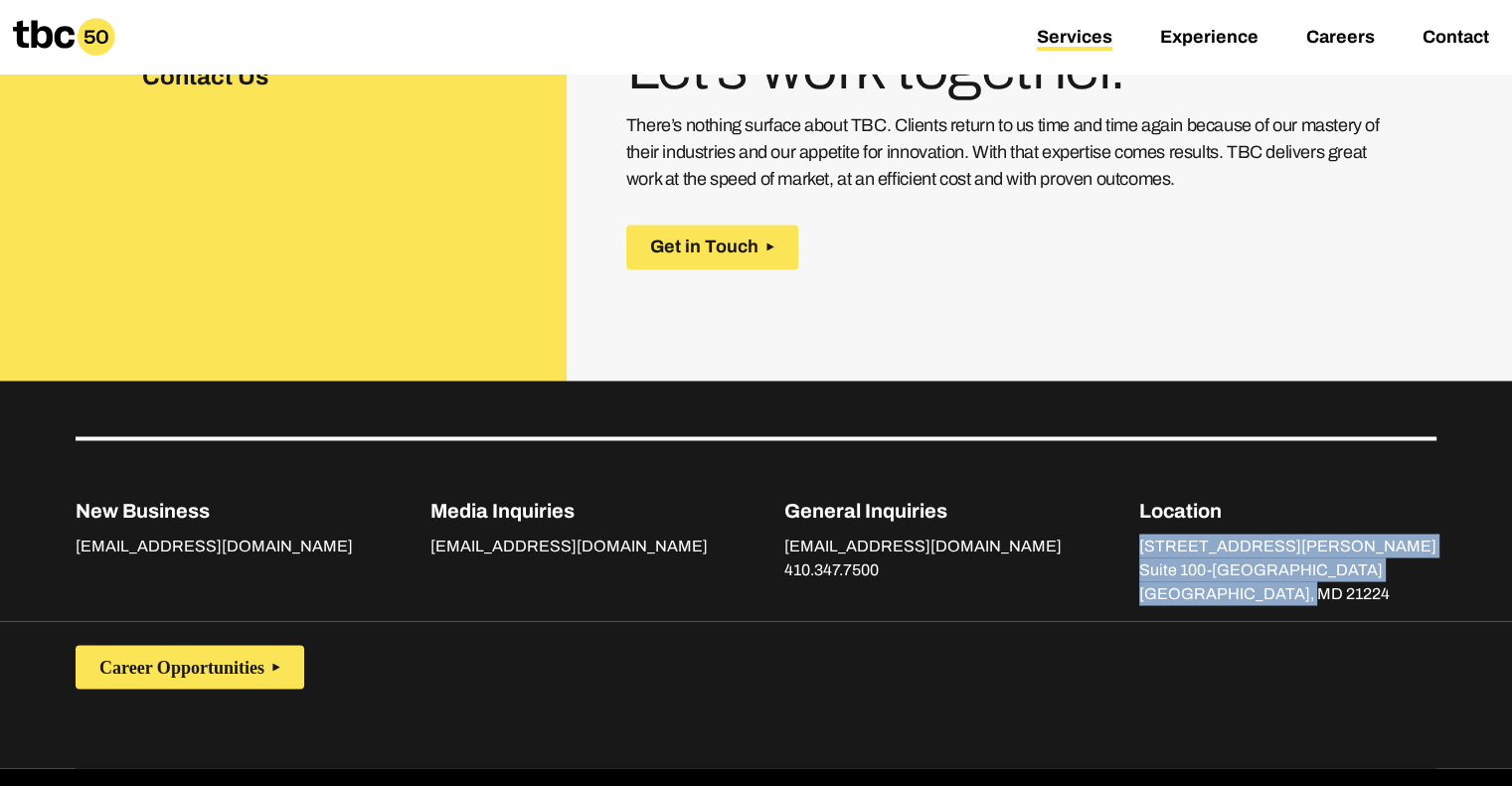 click on "Services" at bounding box center [1075, 39] 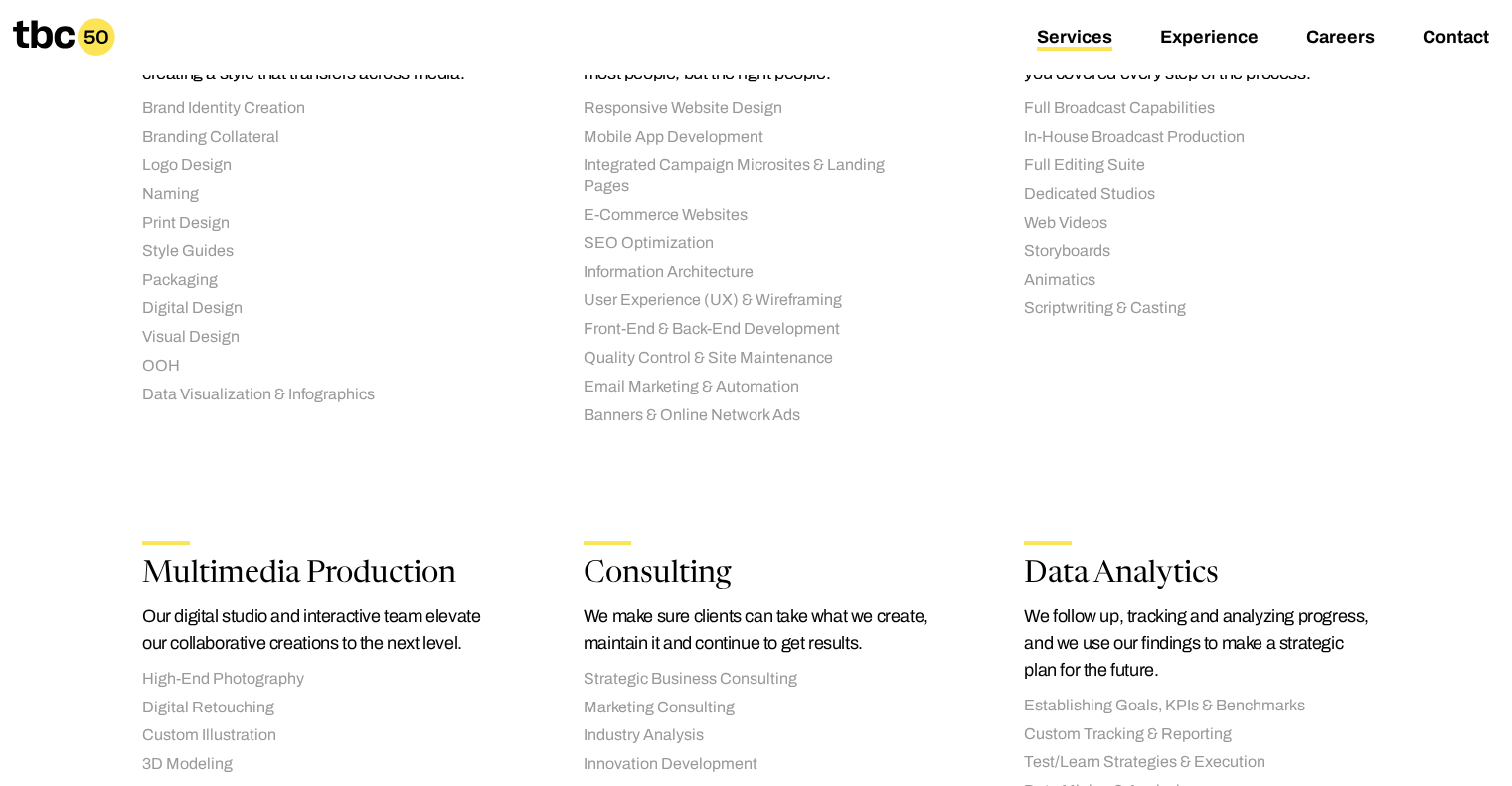scroll, scrollTop: 1823, scrollLeft: 0, axis: vertical 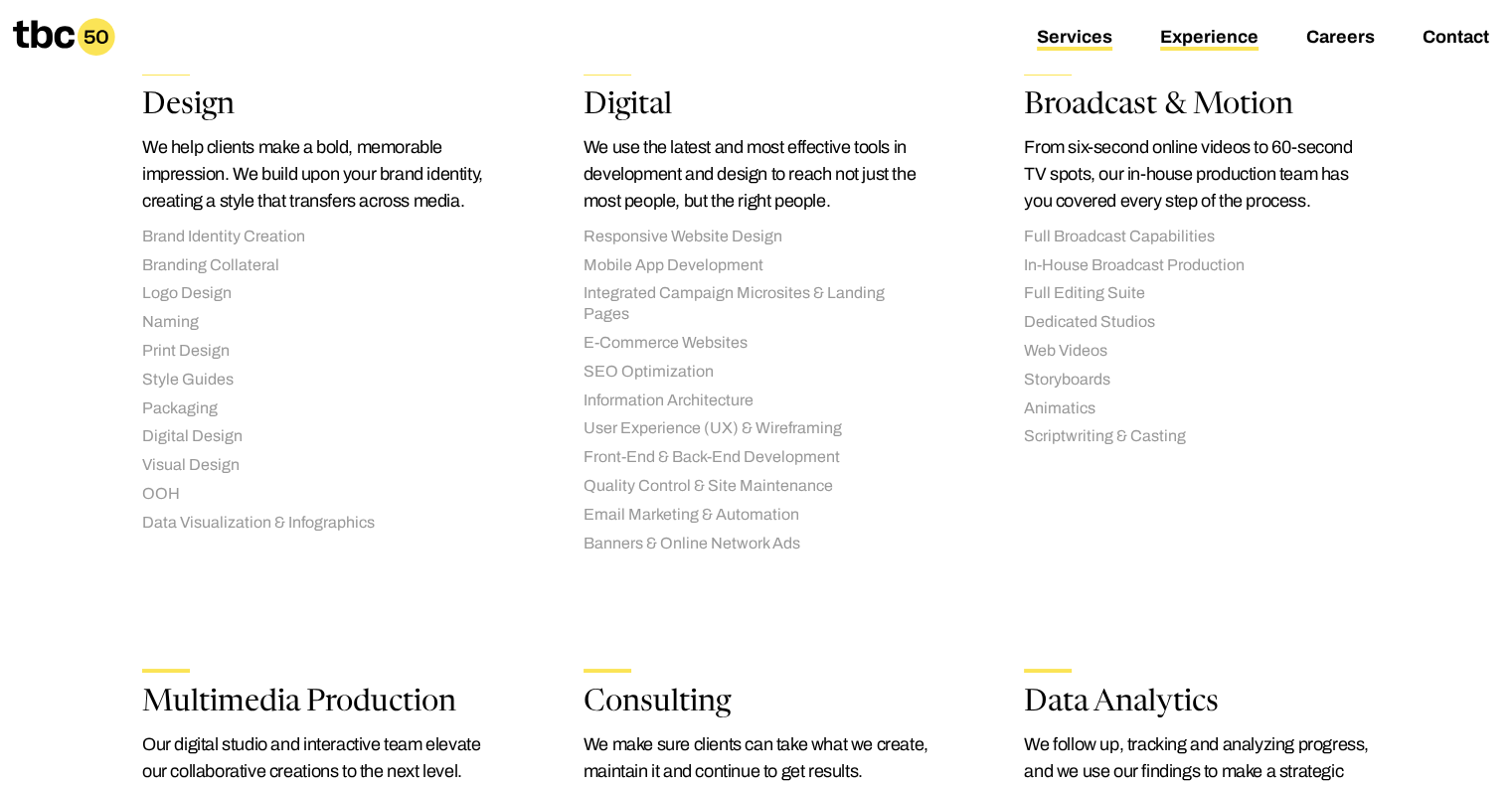 click on "Experience" at bounding box center (1209, 39) 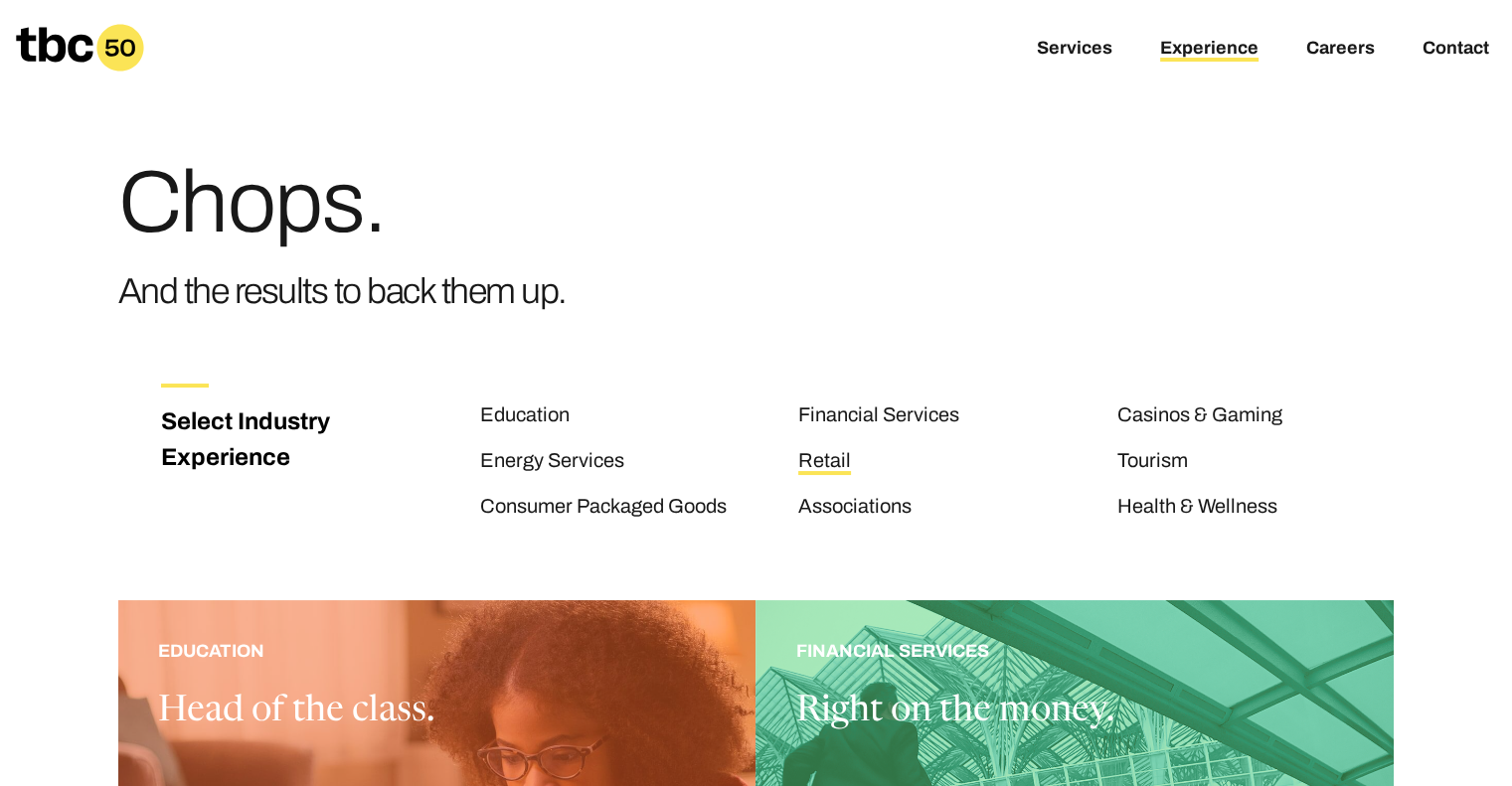 click on "Retail" at bounding box center (824, 462) 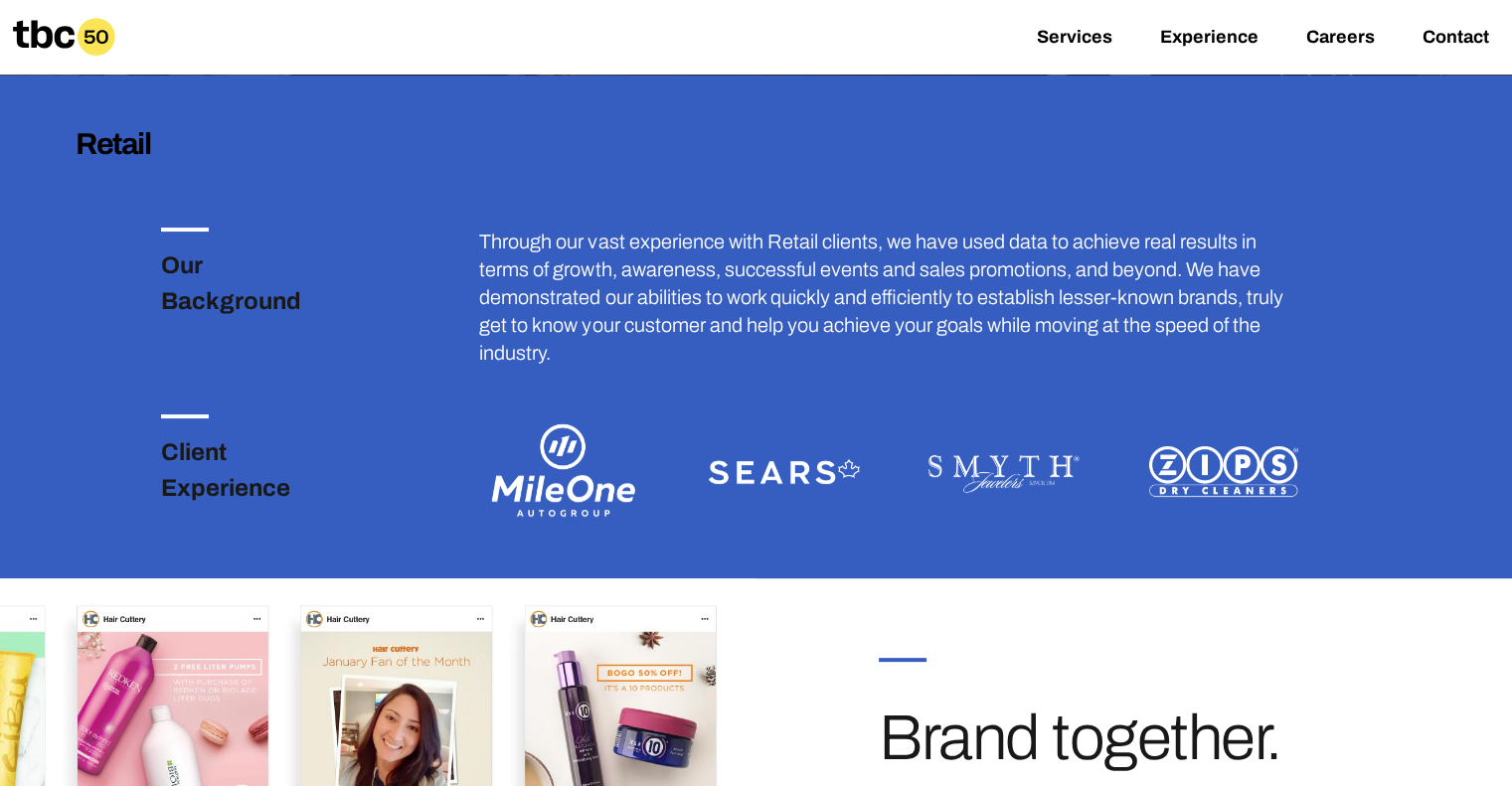 scroll, scrollTop: 631, scrollLeft: 0, axis: vertical 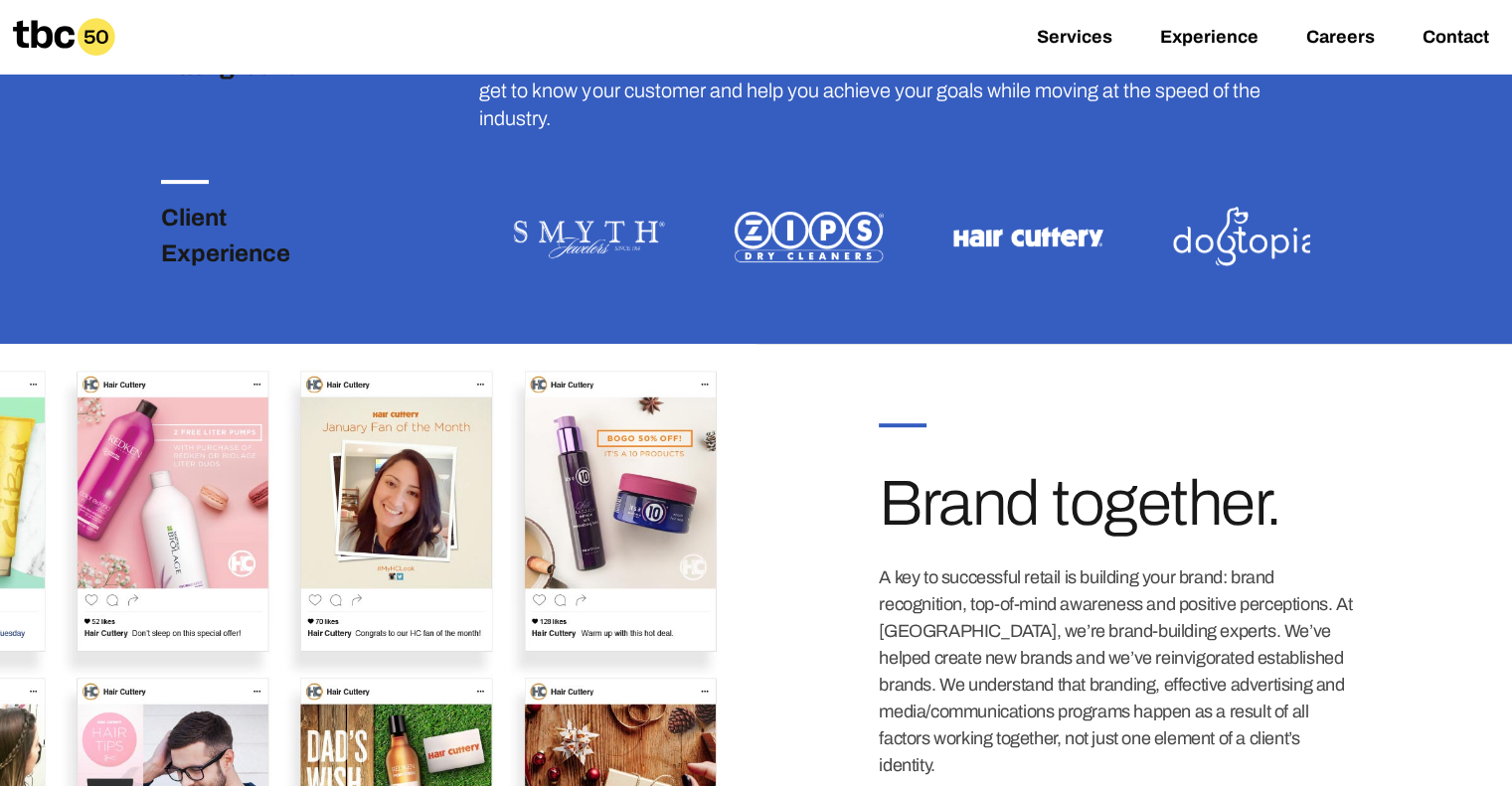 click at bounding box center [1028, 236] 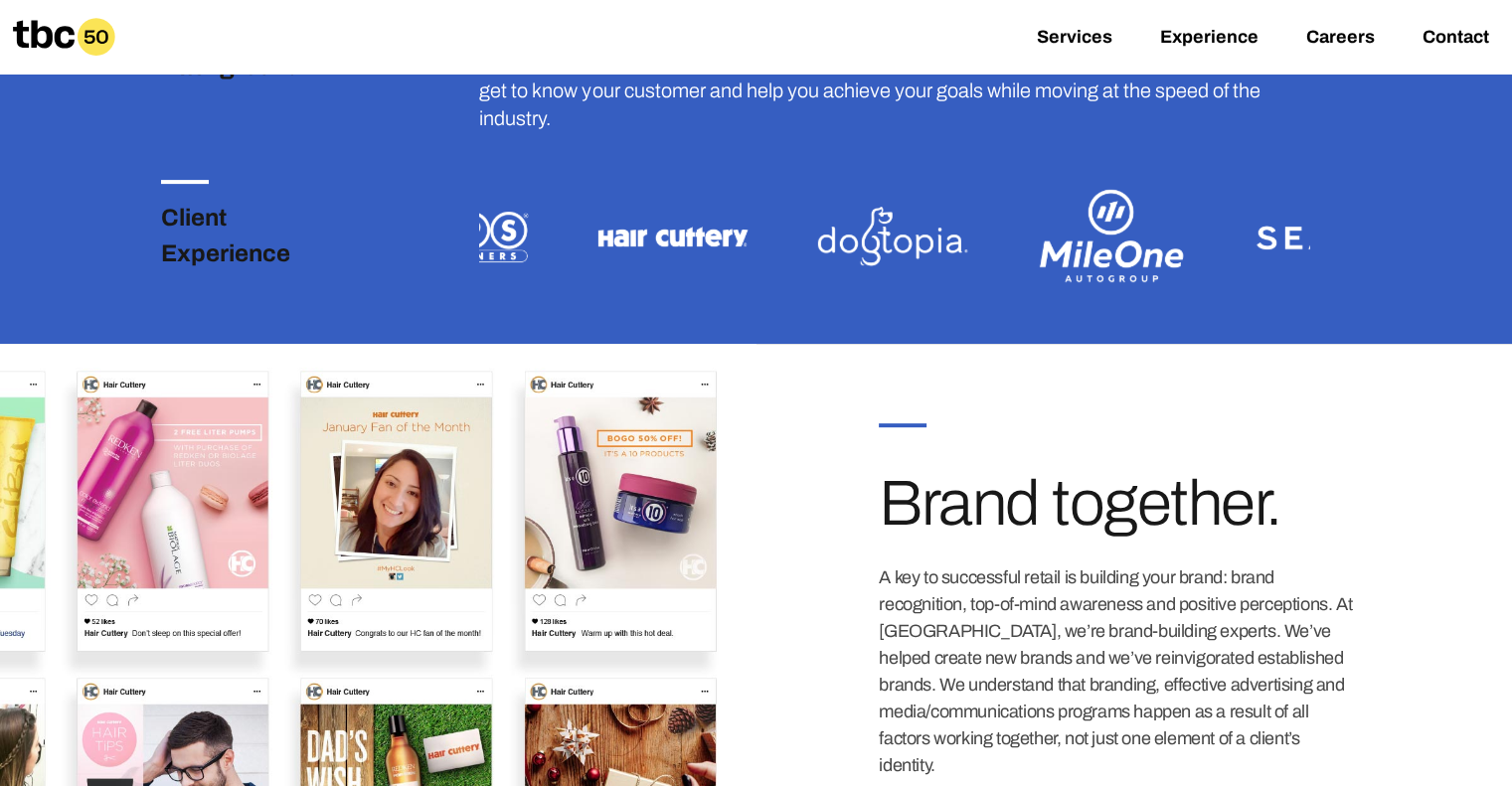 click at bounding box center [893, 236] 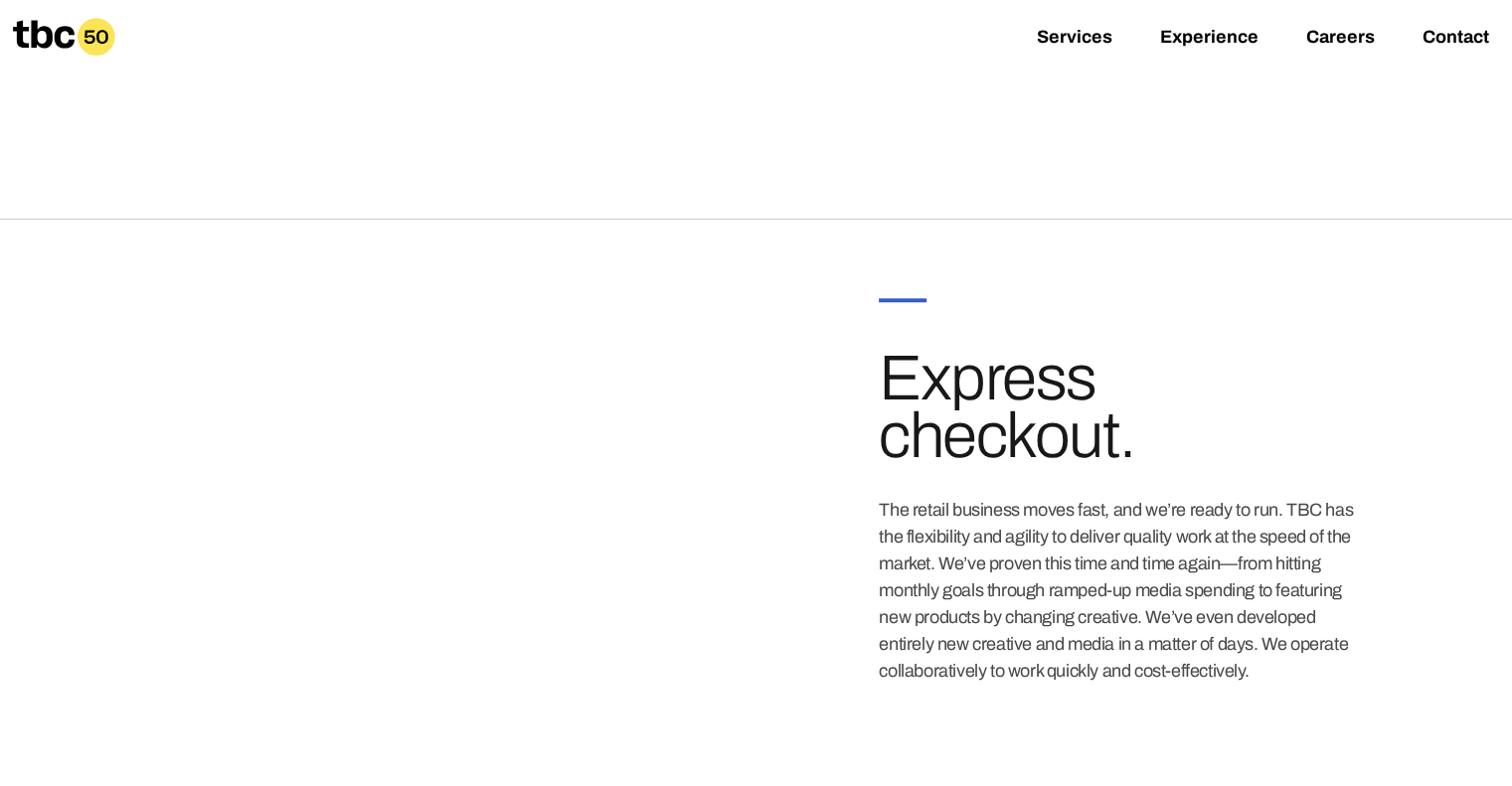 scroll, scrollTop: 2071, scrollLeft: 0, axis: vertical 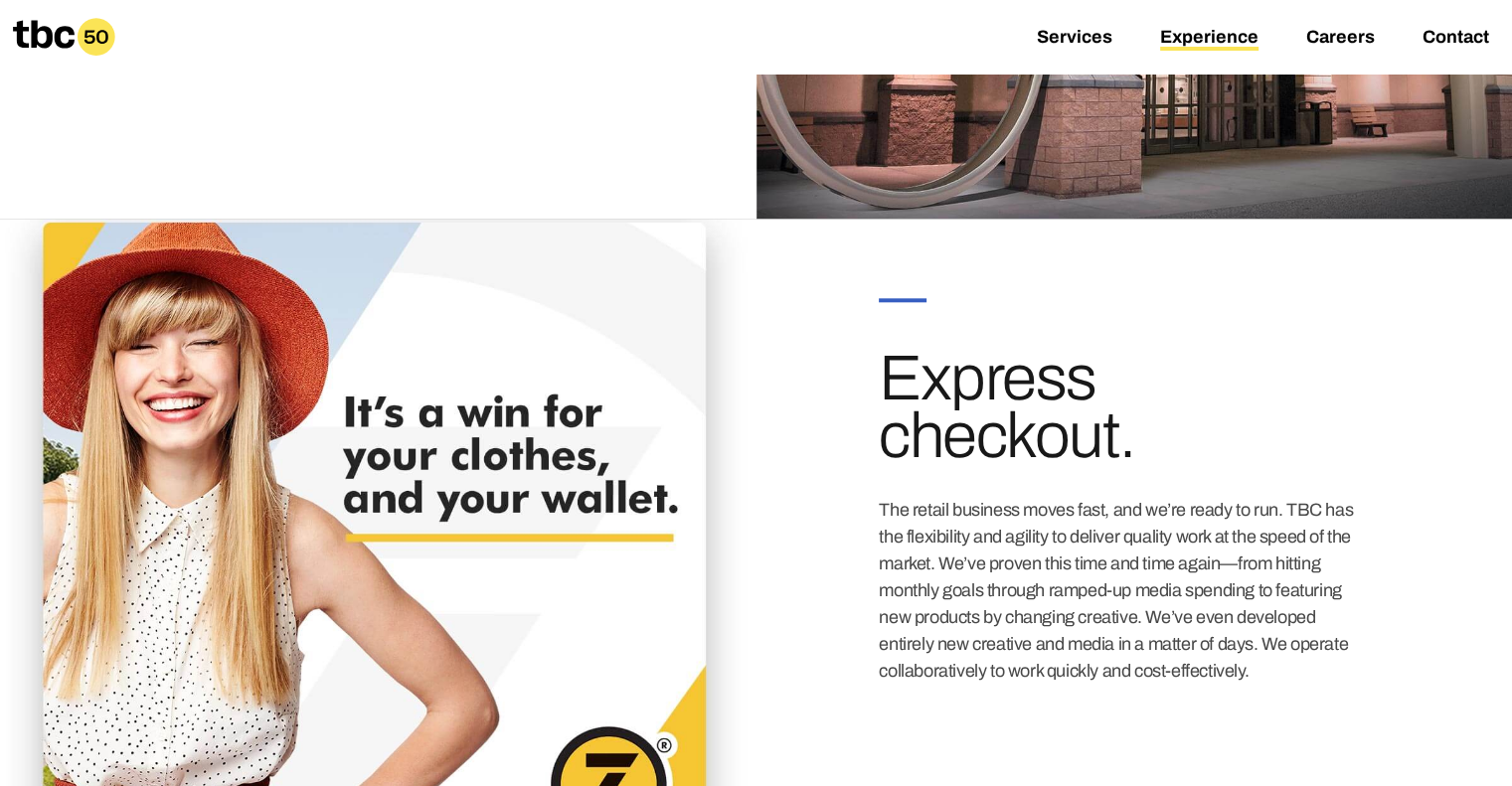 click on "Experience" at bounding box center (1209, 39) 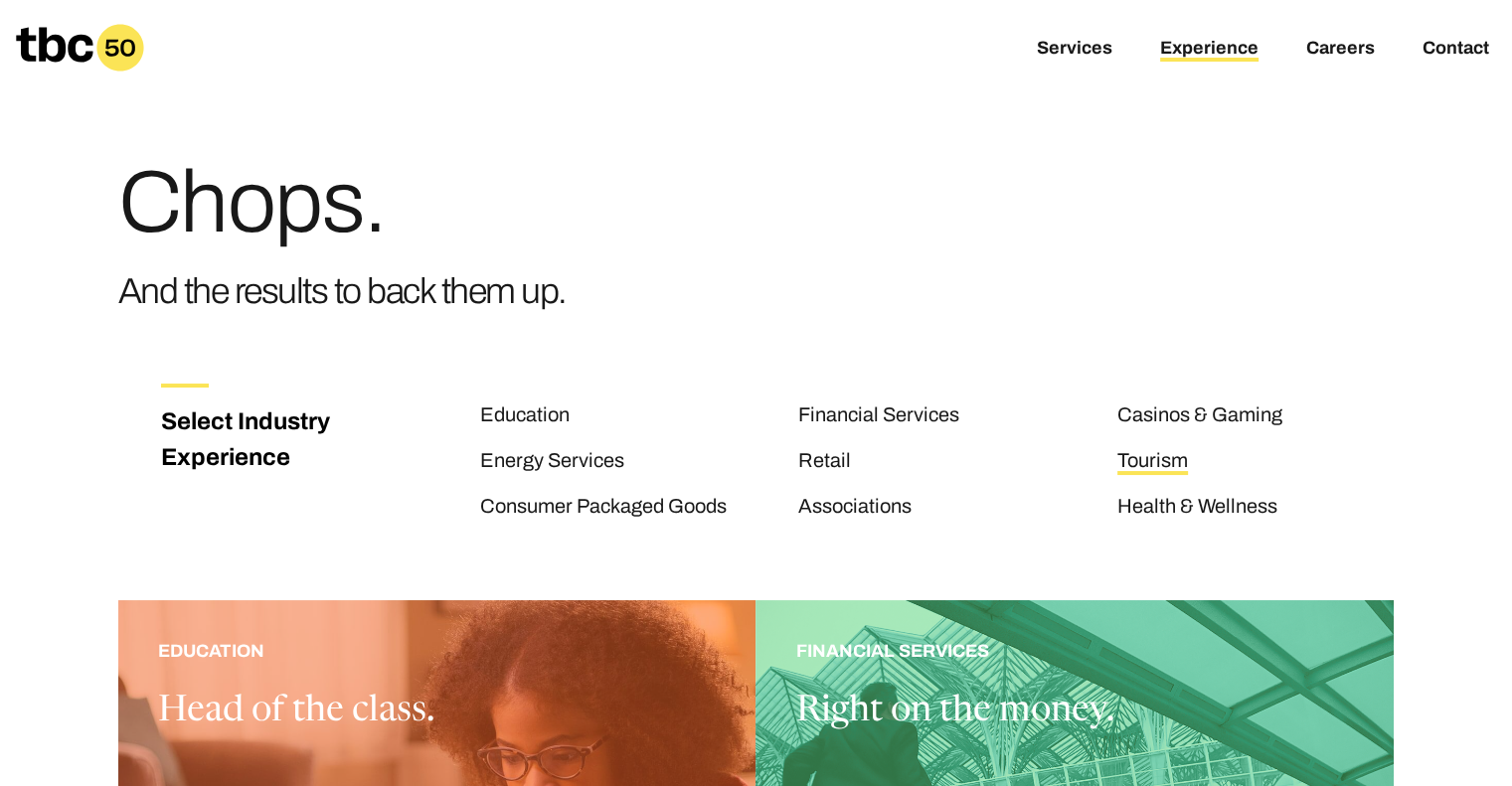 click on "Tourism" at bounding box center (1152, 462) 